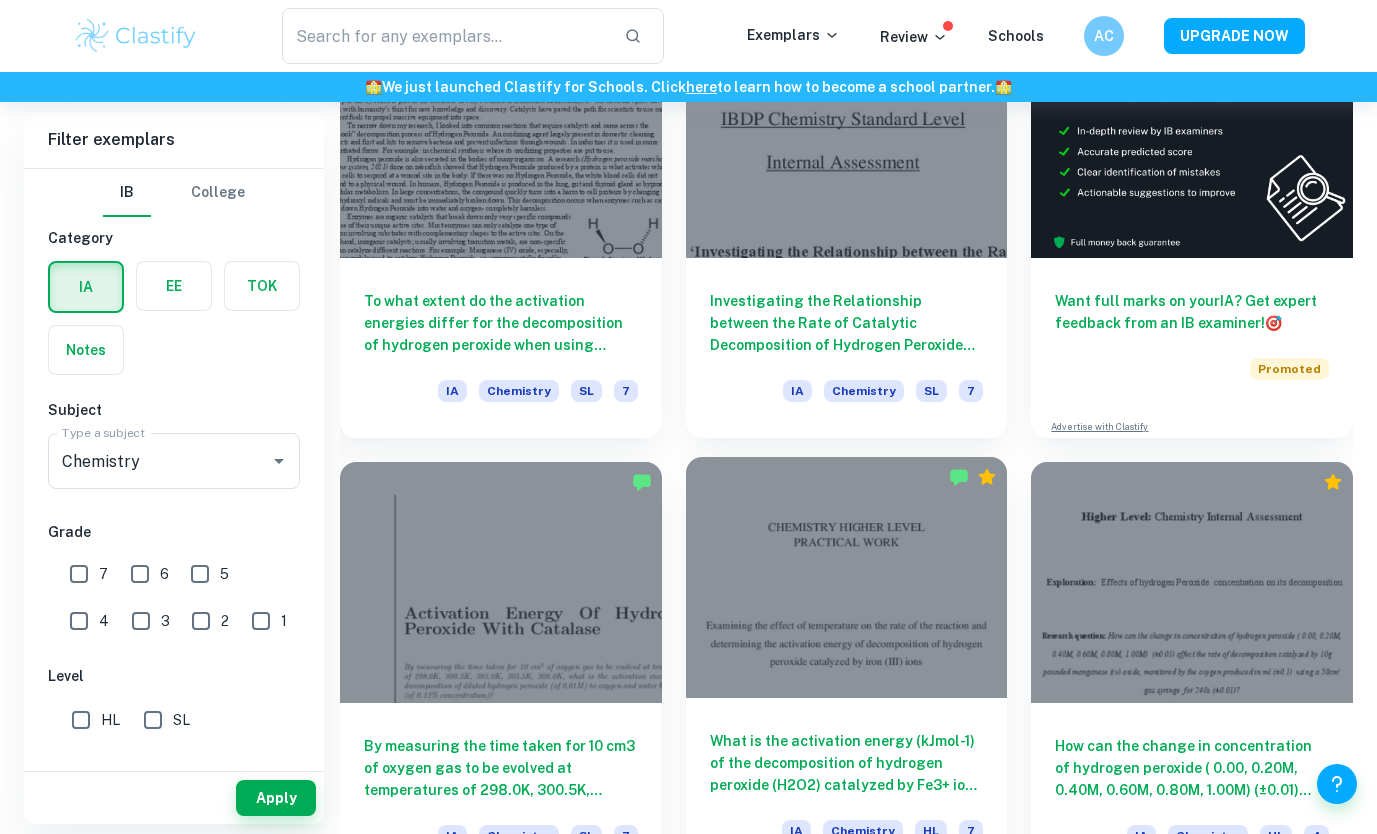 scroll, scrollTop: 823, scrollLeft: 0, axis: vertical 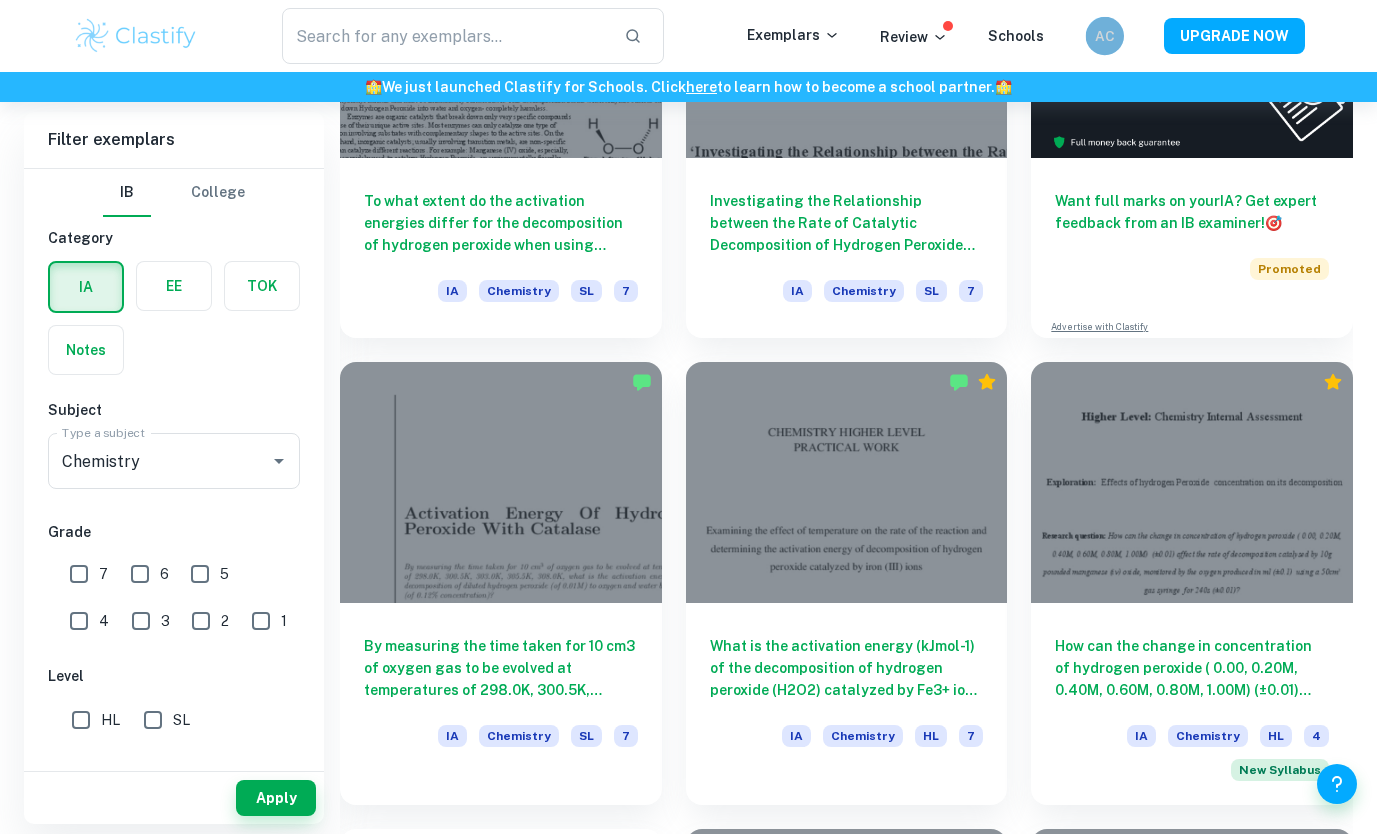 click on "AC" at bounding box center (1104, 35) 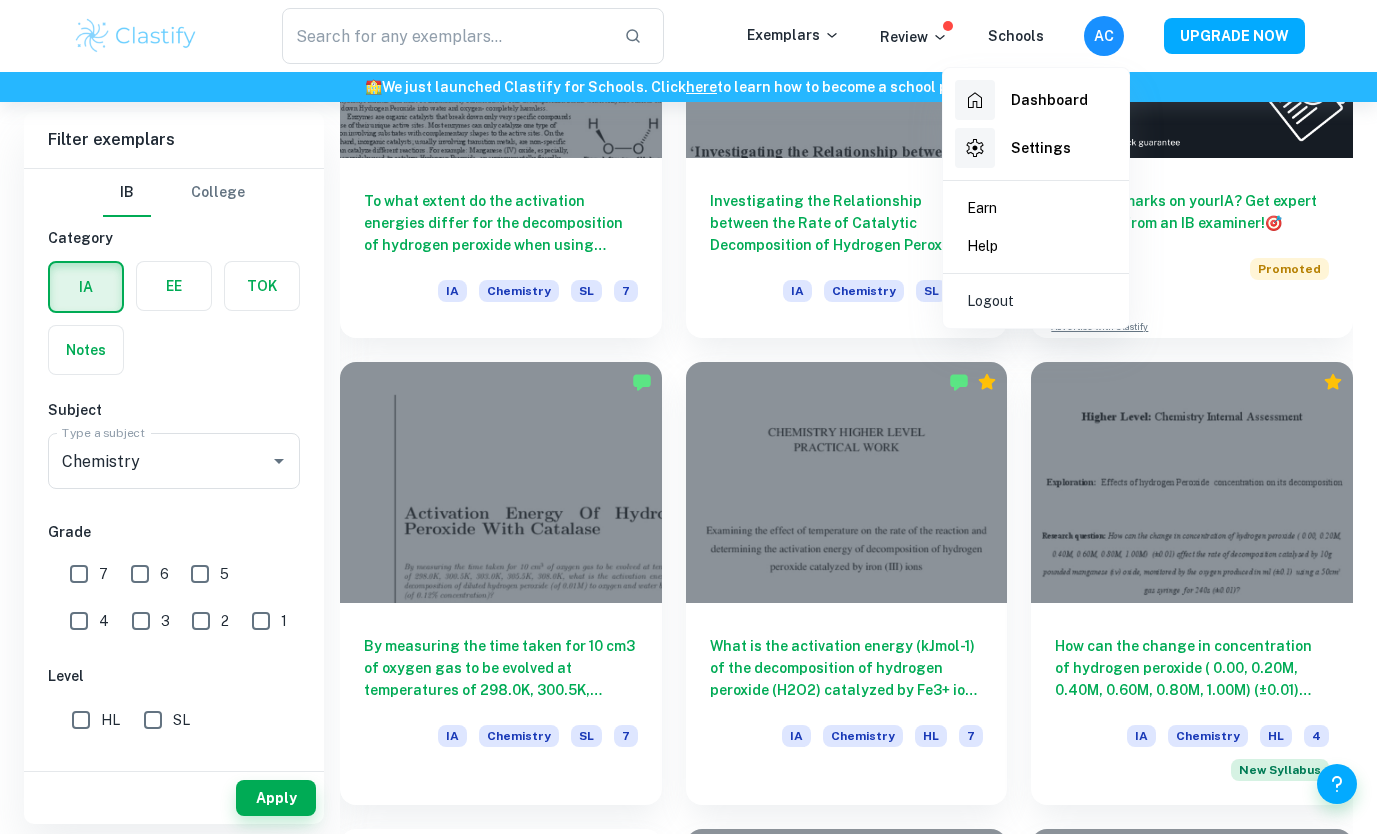 click at bounding box center (688, 417) 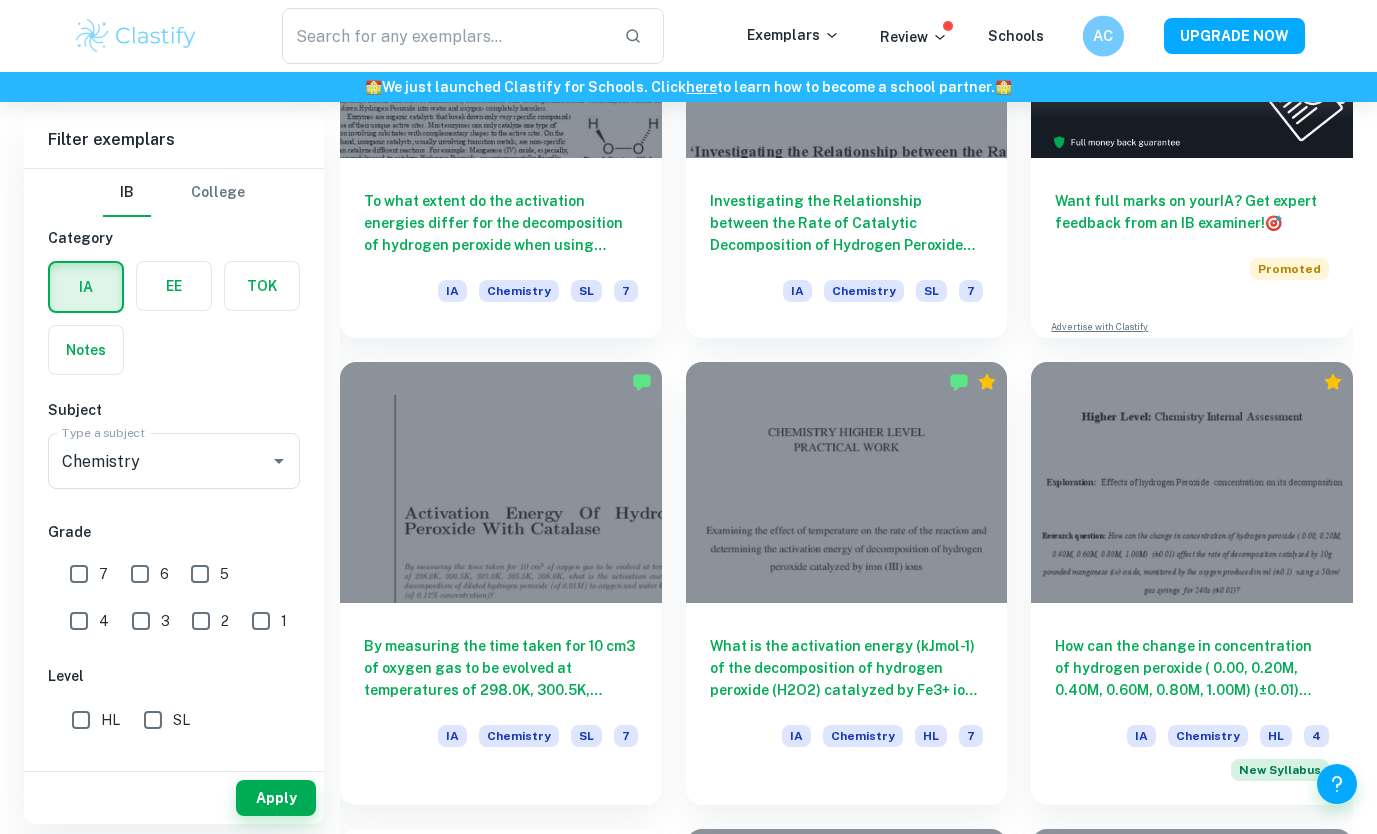 click on "AC" at bounding box center (1103, 36) 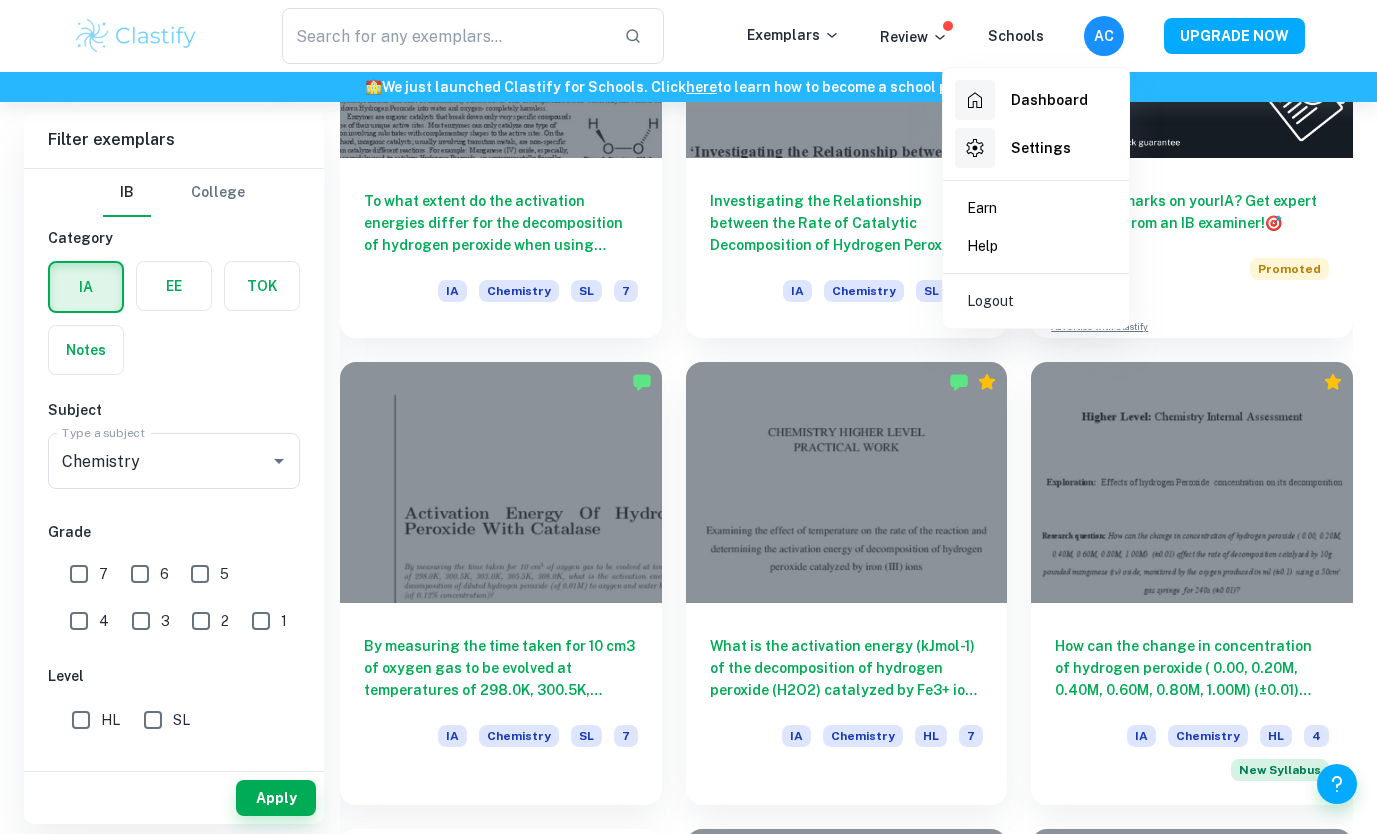 click on "Dashboard" at bounding box center (1021, 100) 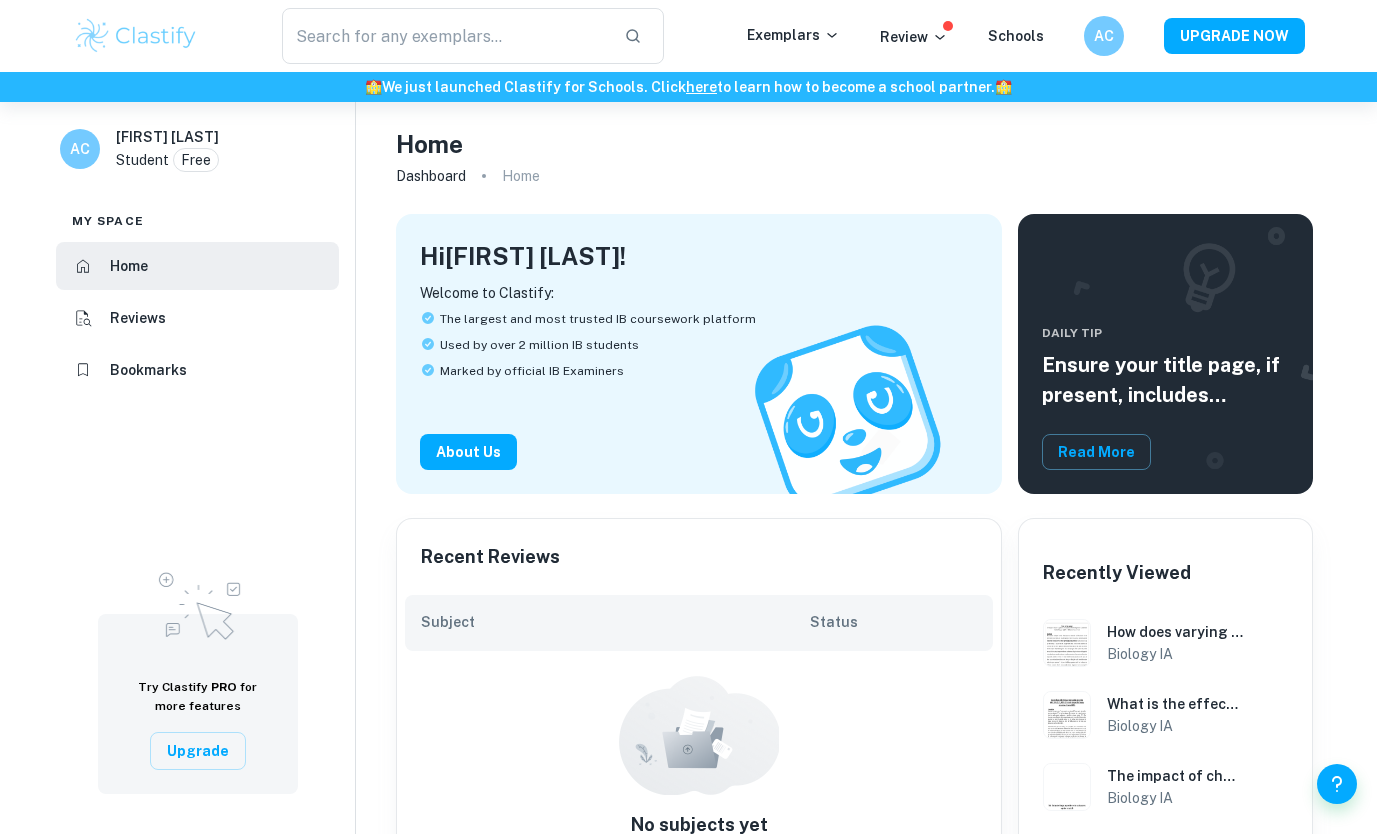 scroll, scrollTop: 200, scrollLeft: 0, axis: vertical 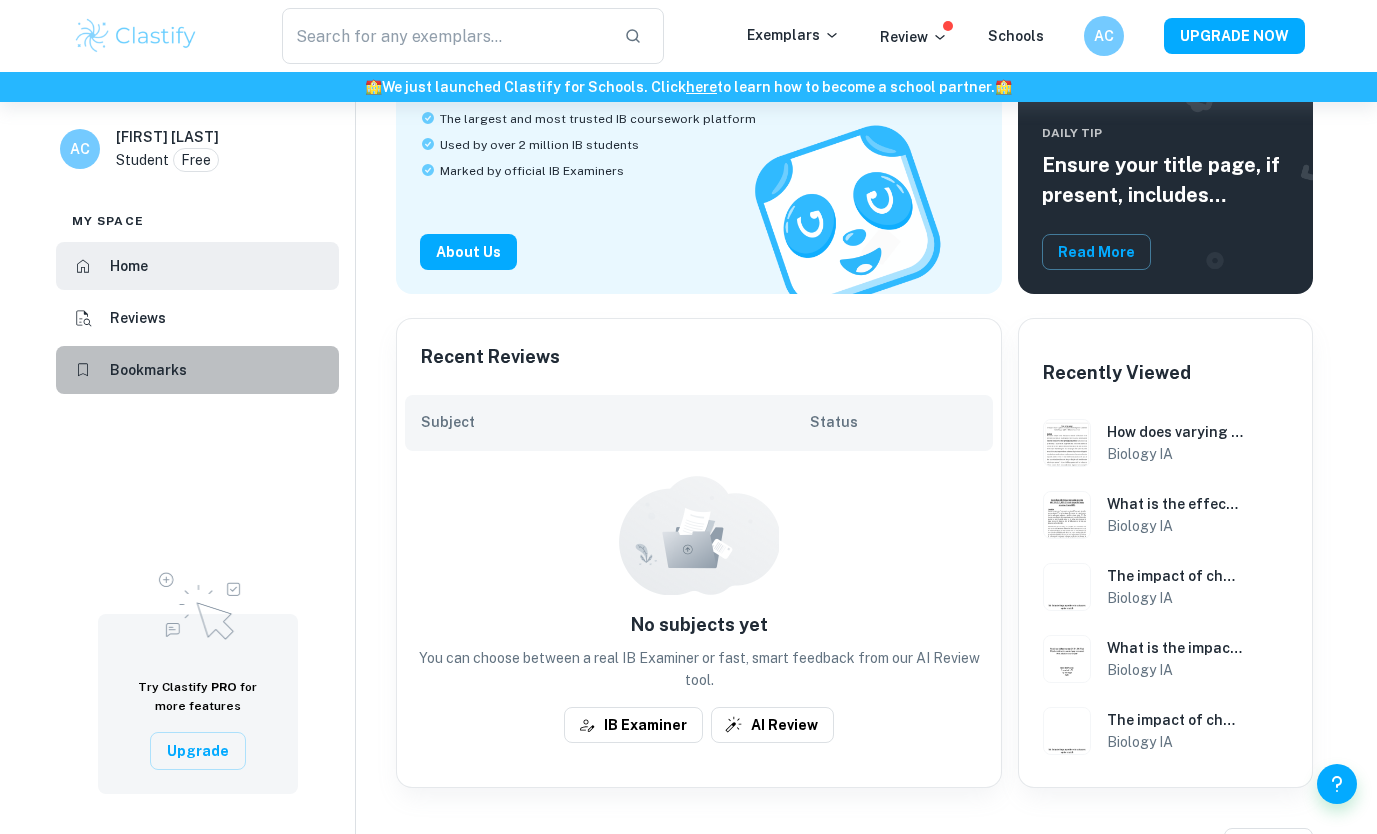 click on "Bookmarks" at bounding box center (197, 370) 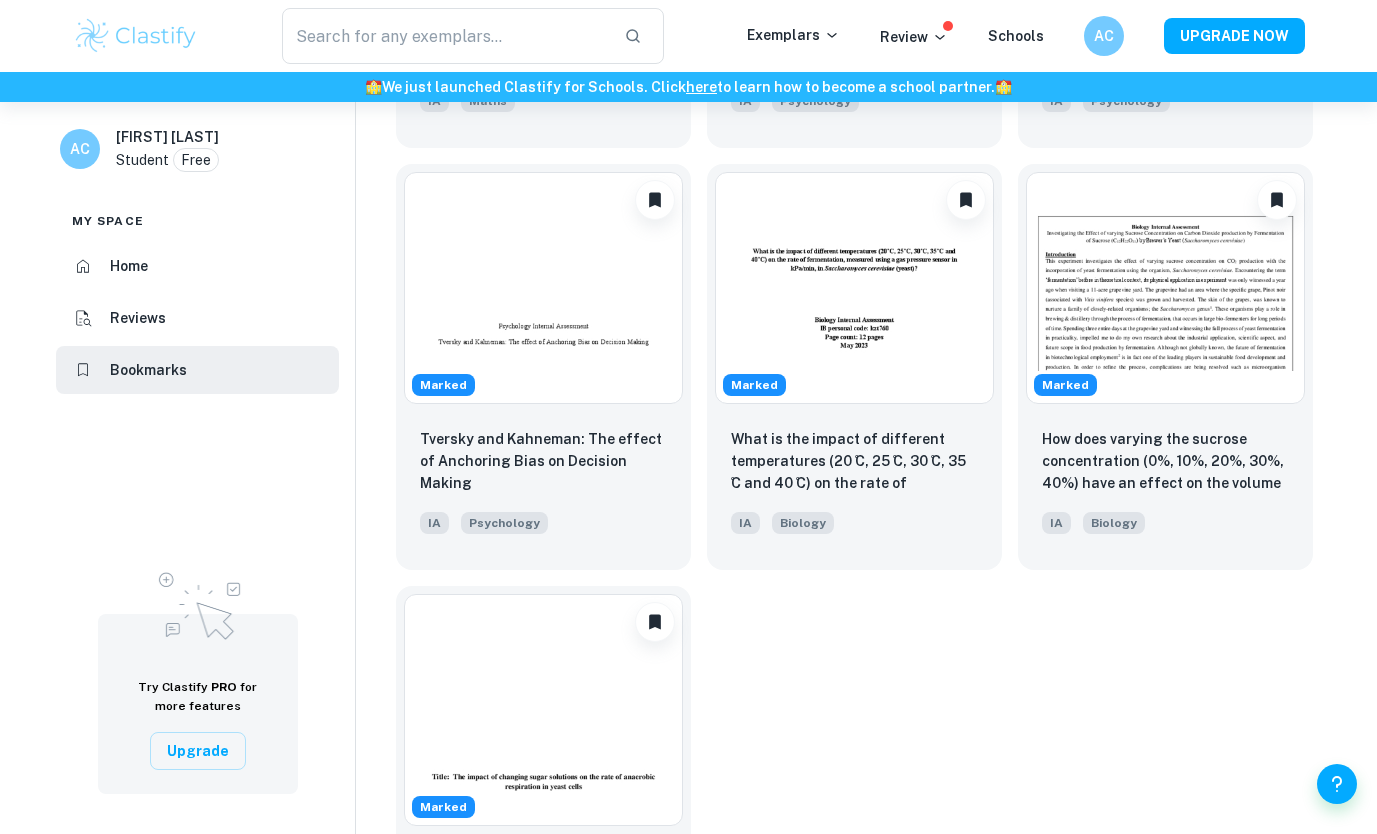 scroll, scrollTop: 1741, scrollLeft: 0, axis: vertical 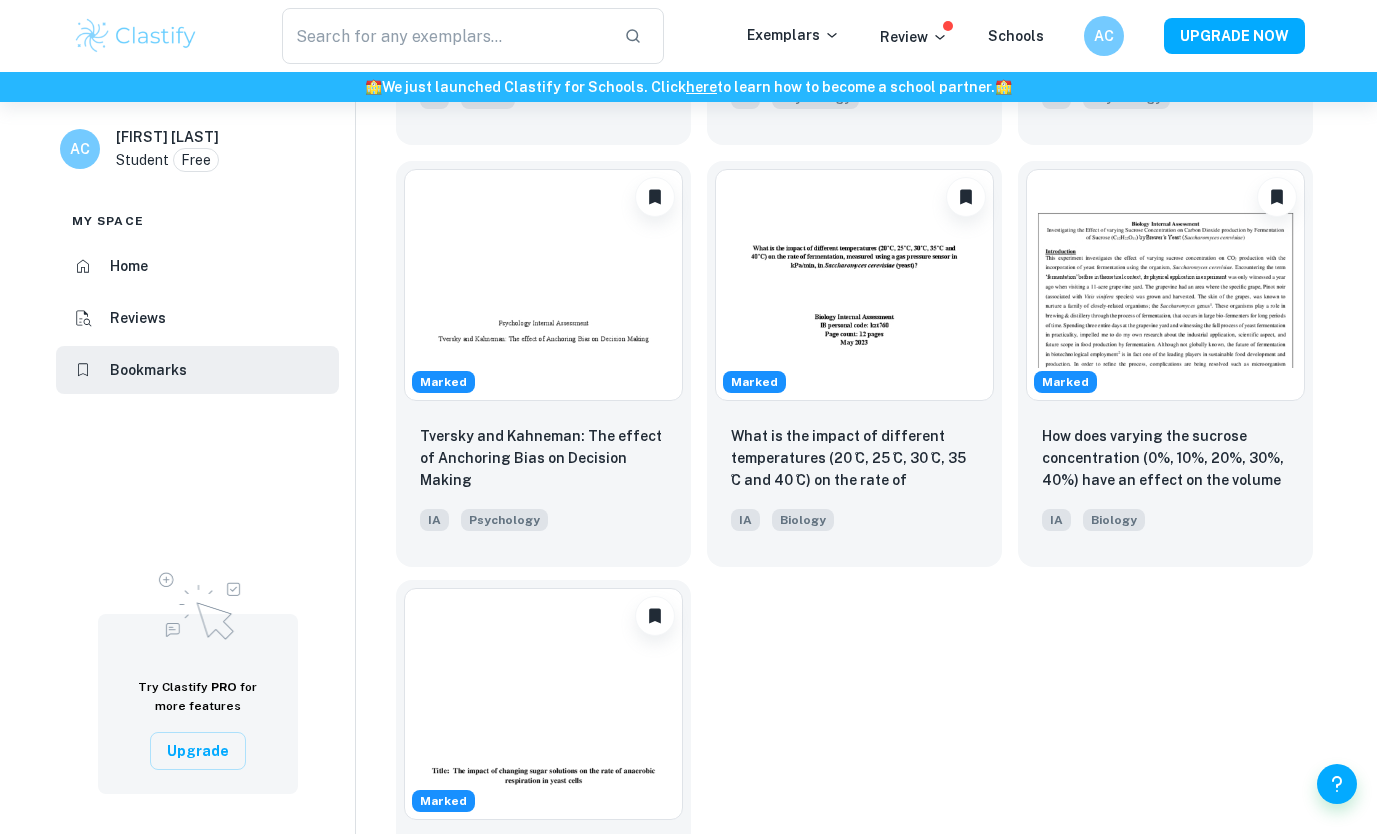 click at bounding box center [543, 704] 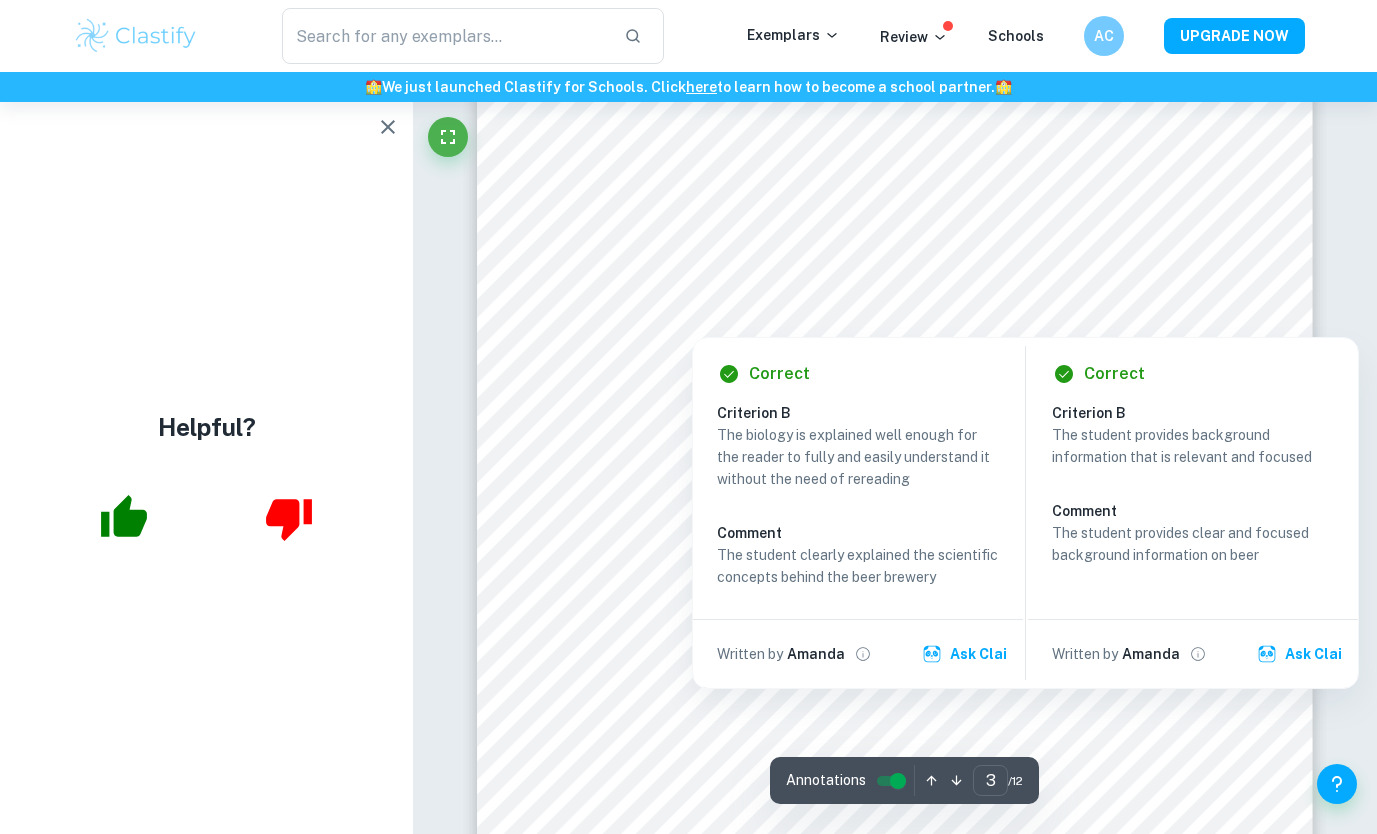 scroll, scrollTop: 3111, scrollLeft: 0, axis: vertical 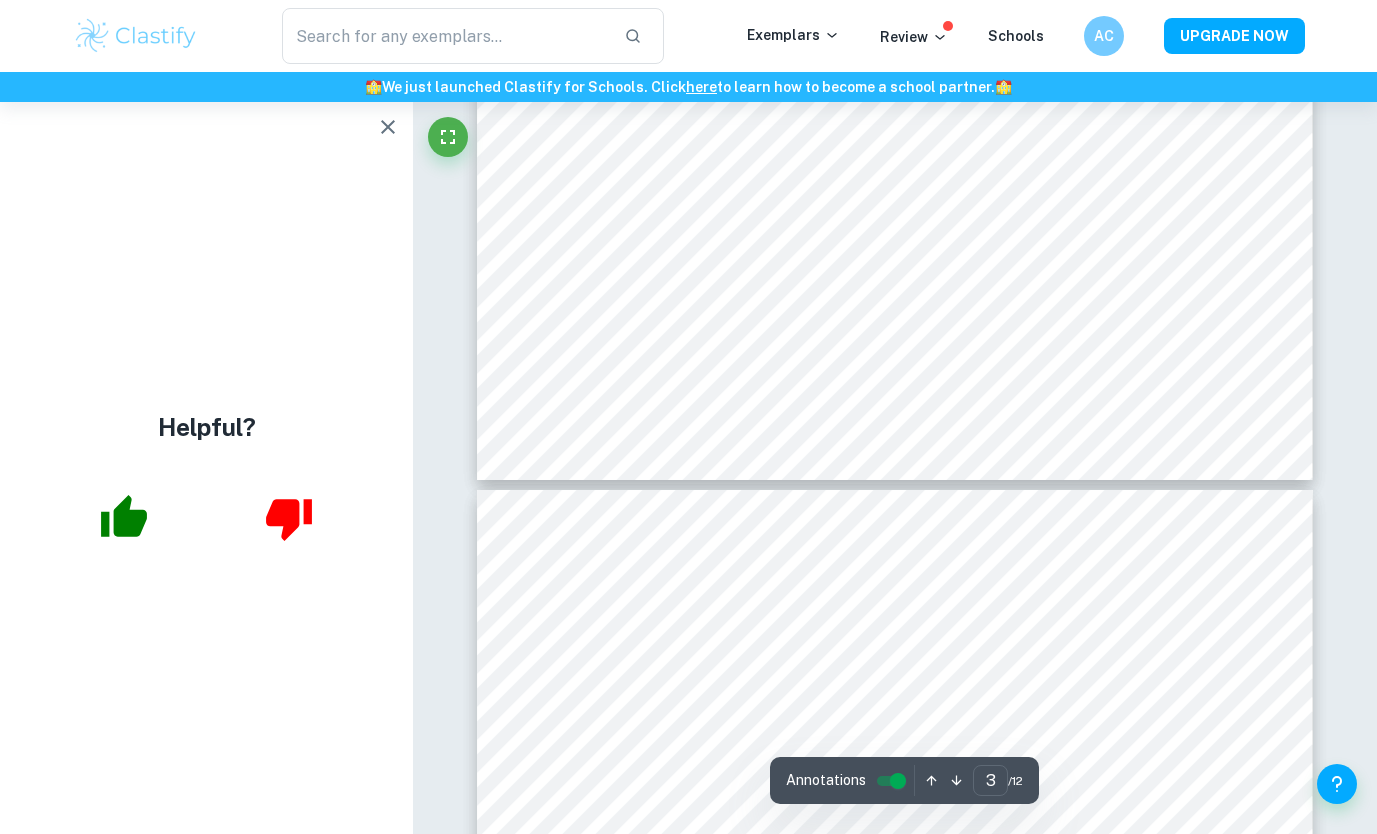 type on "4" 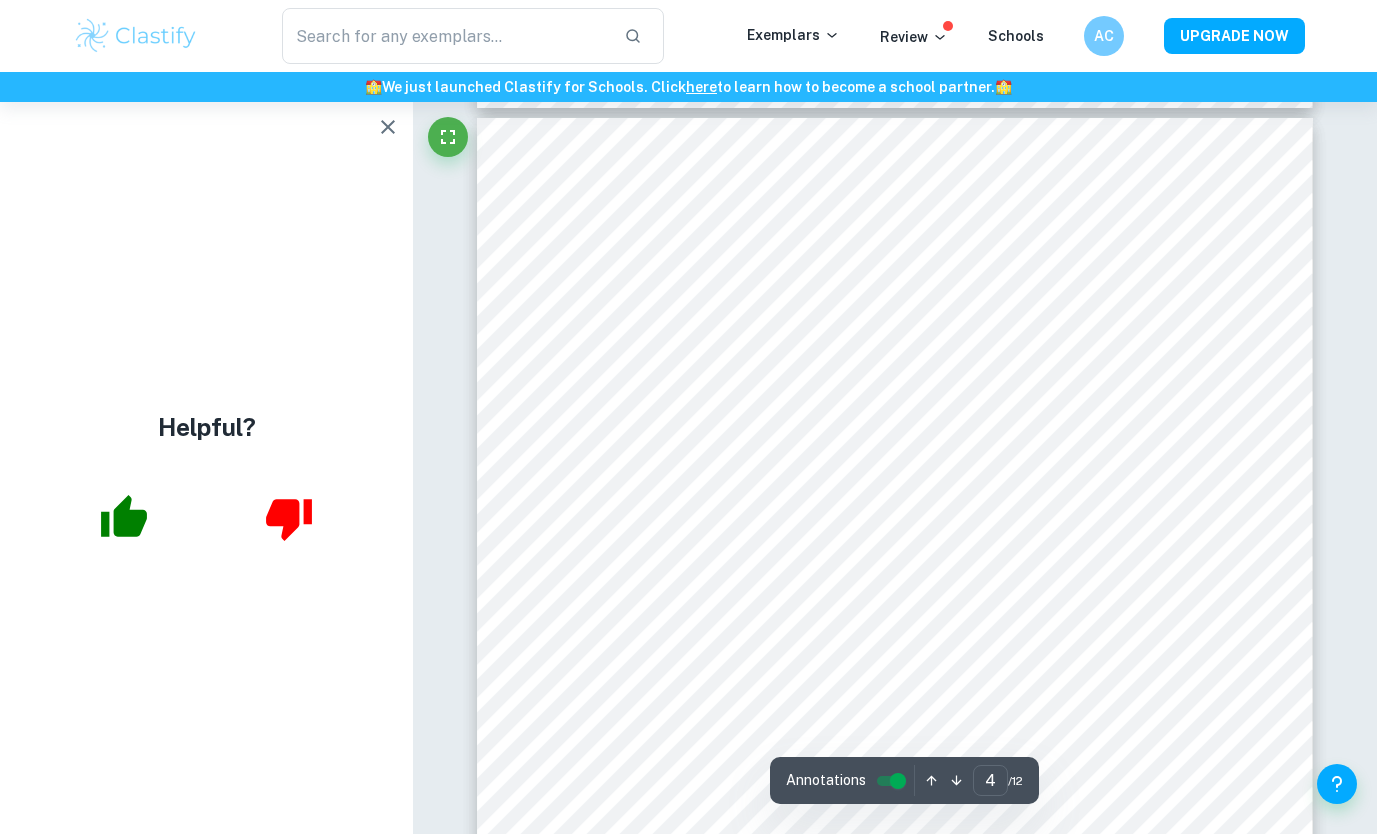scroll, scrollTop: 3846, scrollLeft: 0, axis: vertical 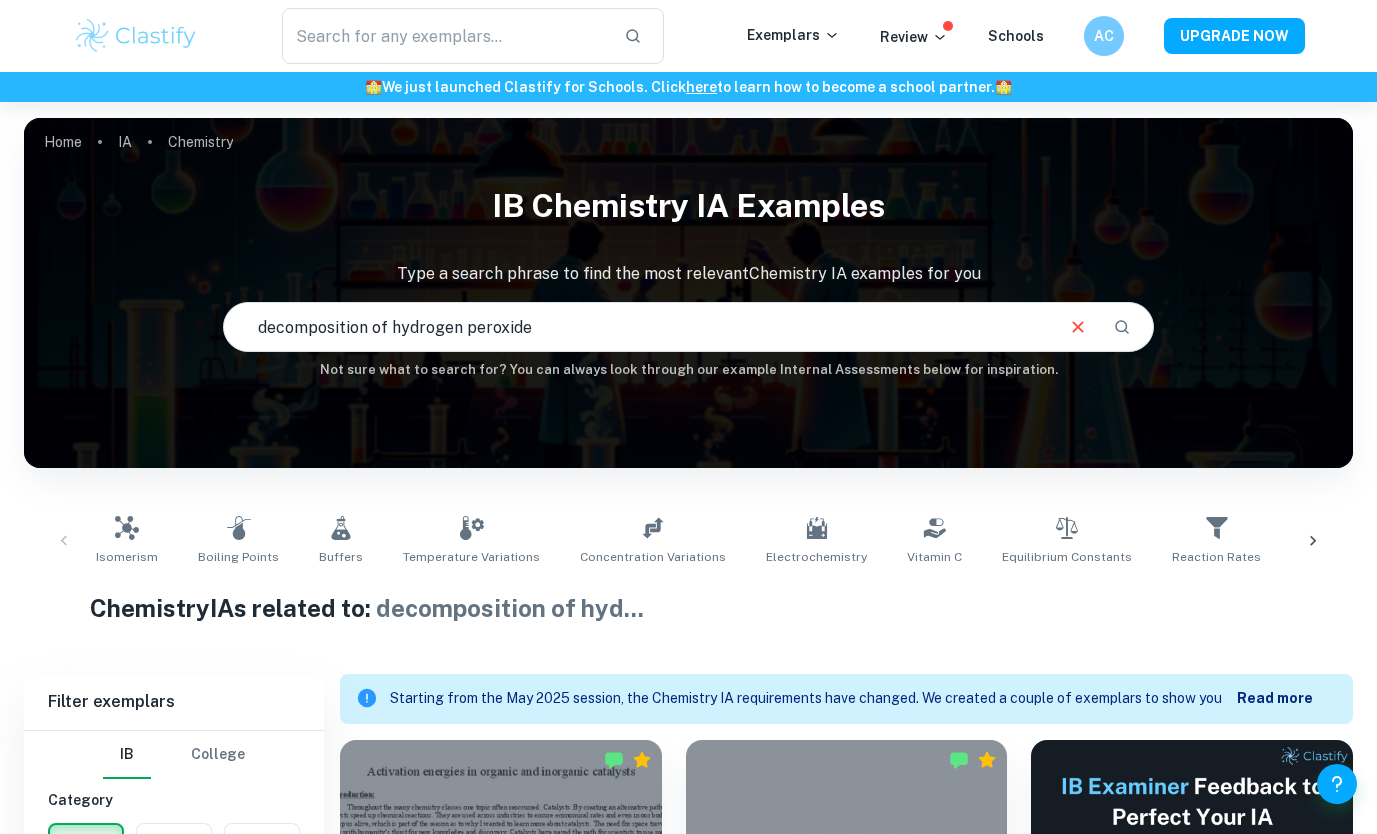 click on "Home IA Chemistry IB Chemistry IA examples Type a search phrase to find the most relevant  Chemistry   IA    examples for you decomposition of hydrogen peroxide ​ Not sure what to search for? You can always look through our example Internal Assessments below for inspiration." at bounding box center (688, 118) 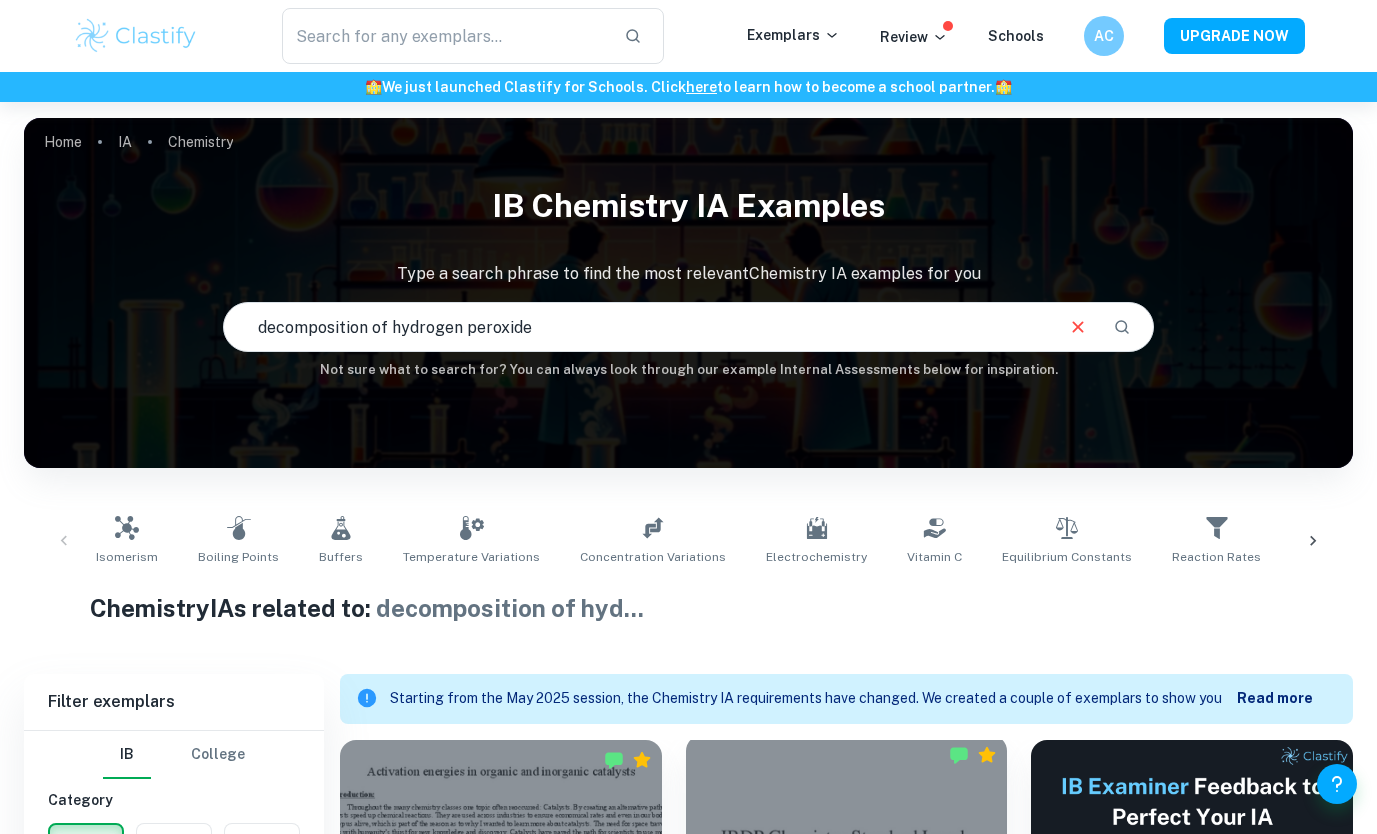 scroll, scrollTop: 500, scrollLeft: 0, axis: vertical 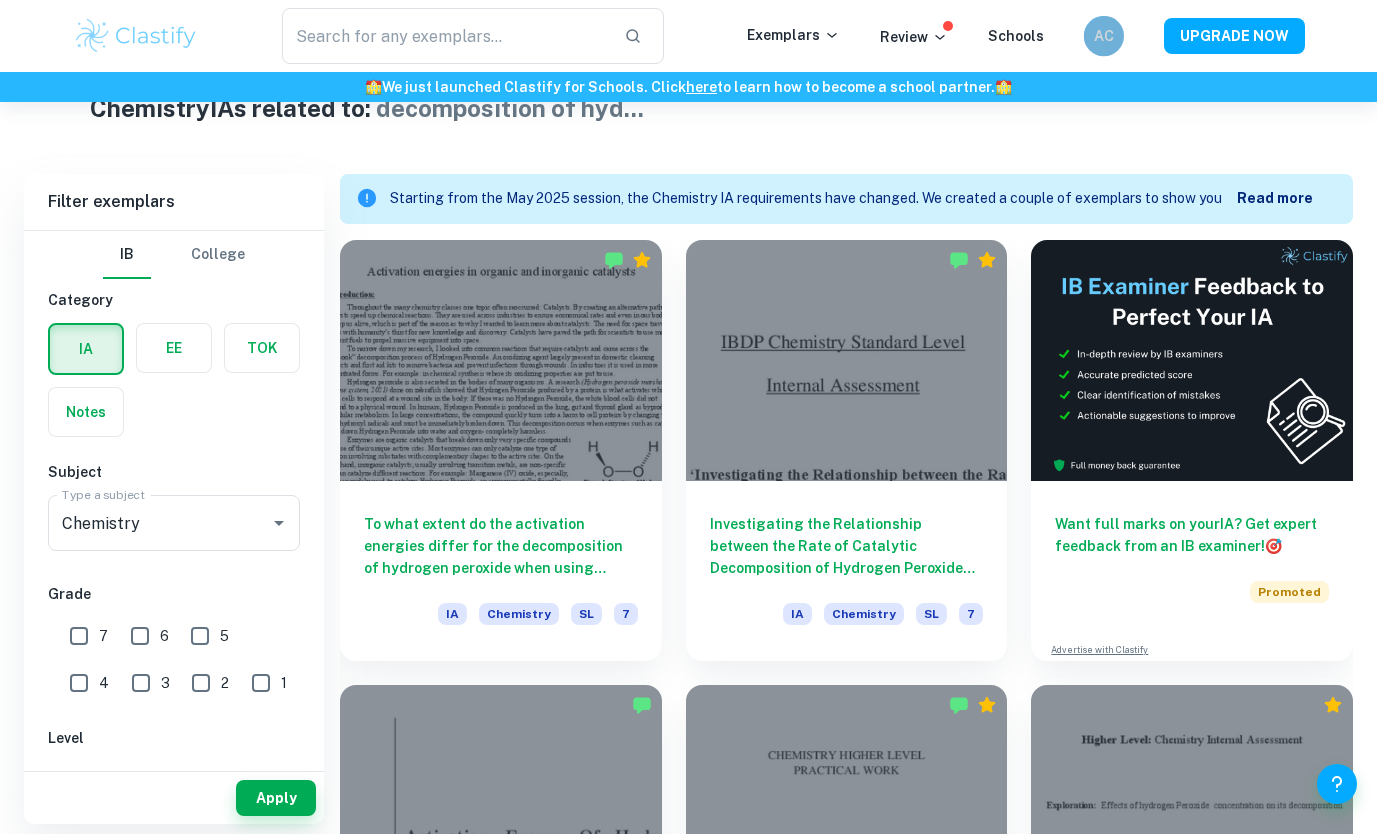 click on "AC" at bounding box center (1103, 36) 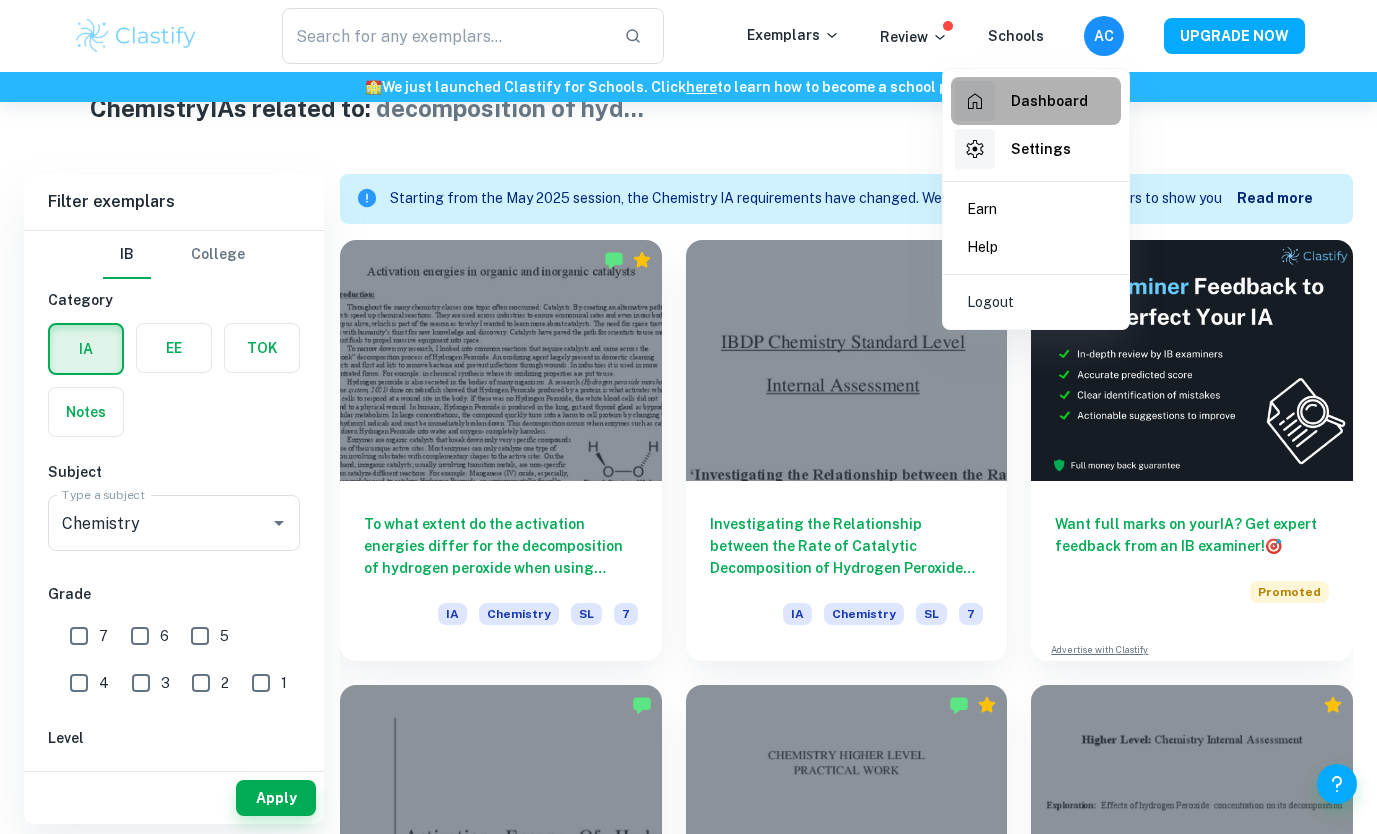 click on "Dashboard" at bounding box center (1049, 101) 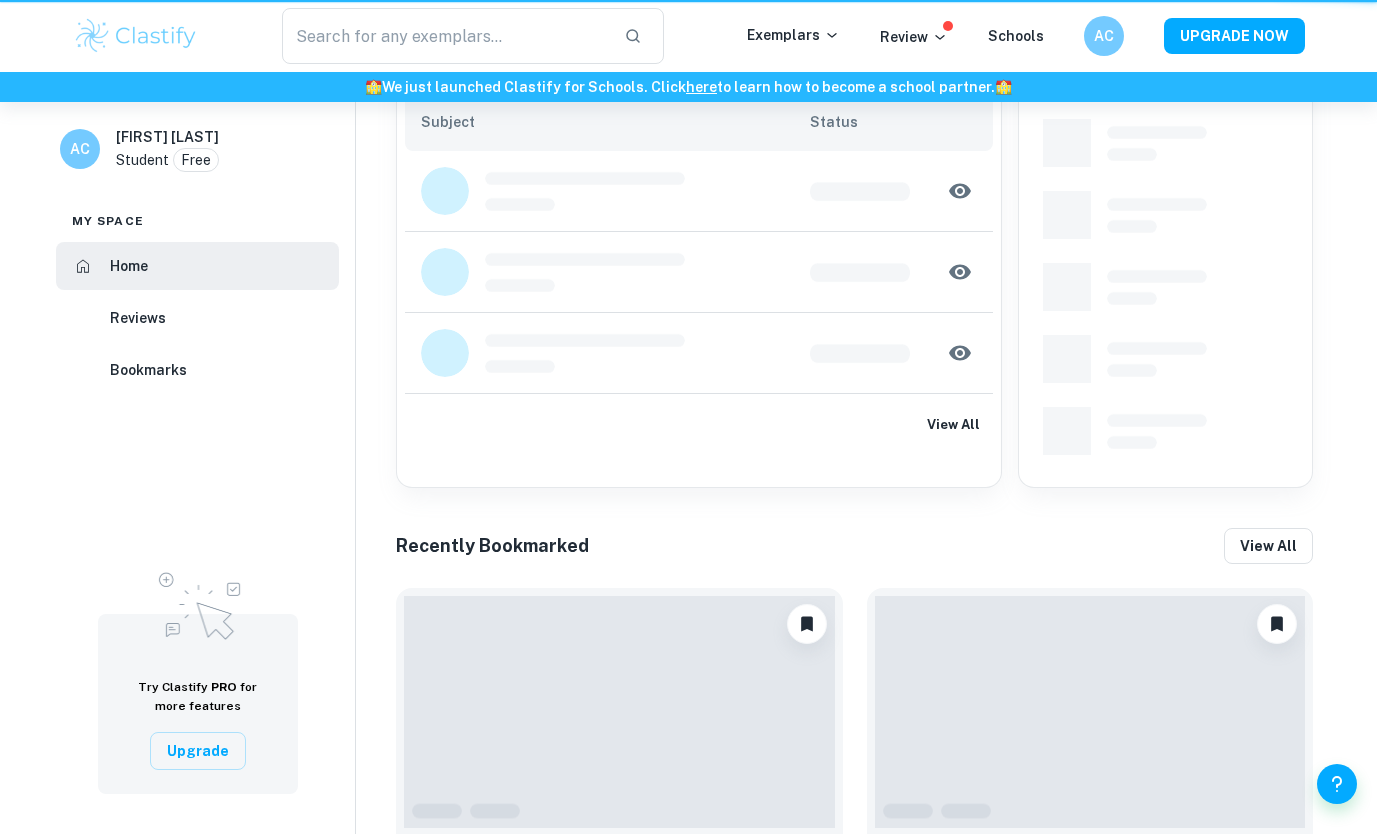 scroll, scrollTop: 0, scrollLeft: 0, axis: both 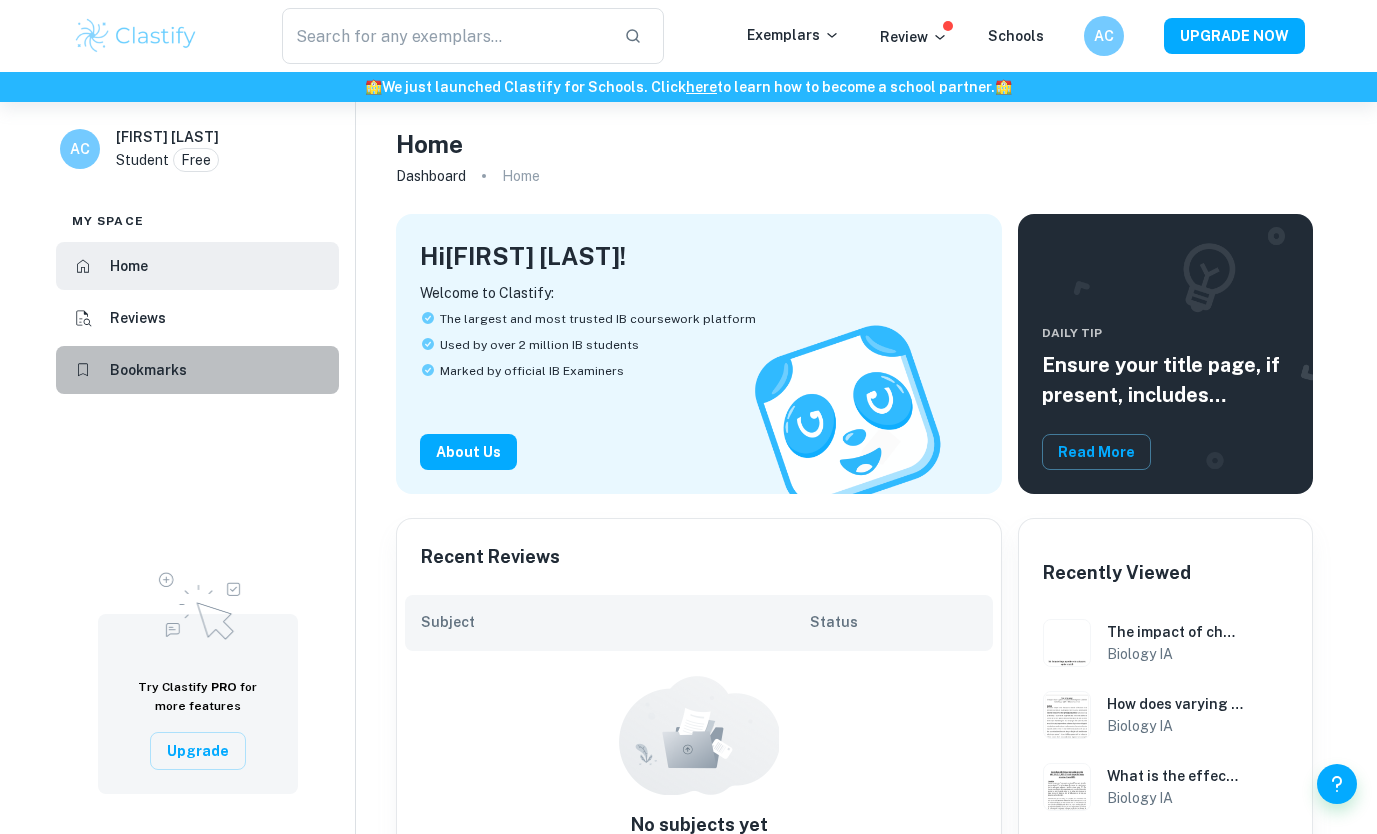 click on "Bookmarks" at bounding box center [197, 370] 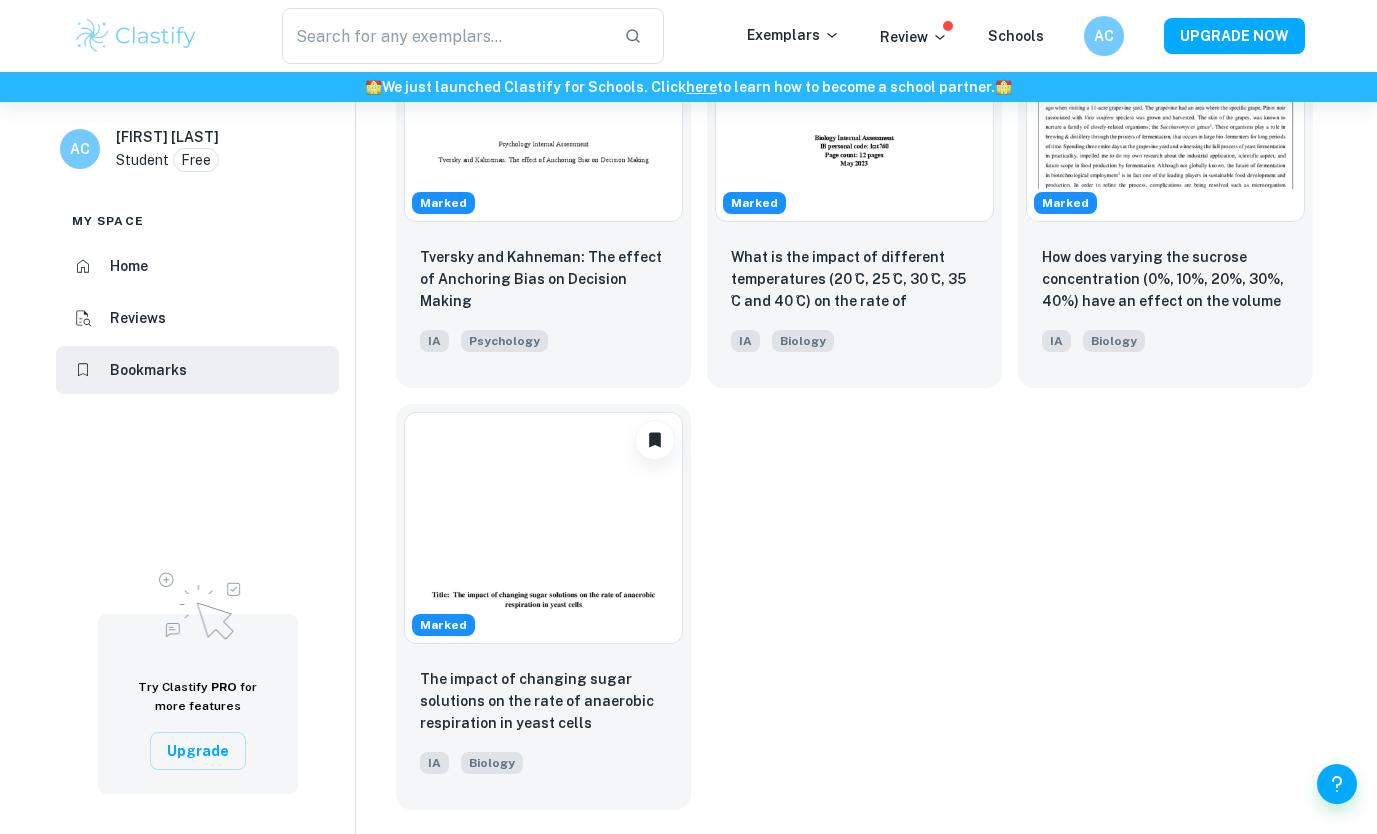 scroll, scrollTop: 1820, scrollLeft: 0, axis: vertical 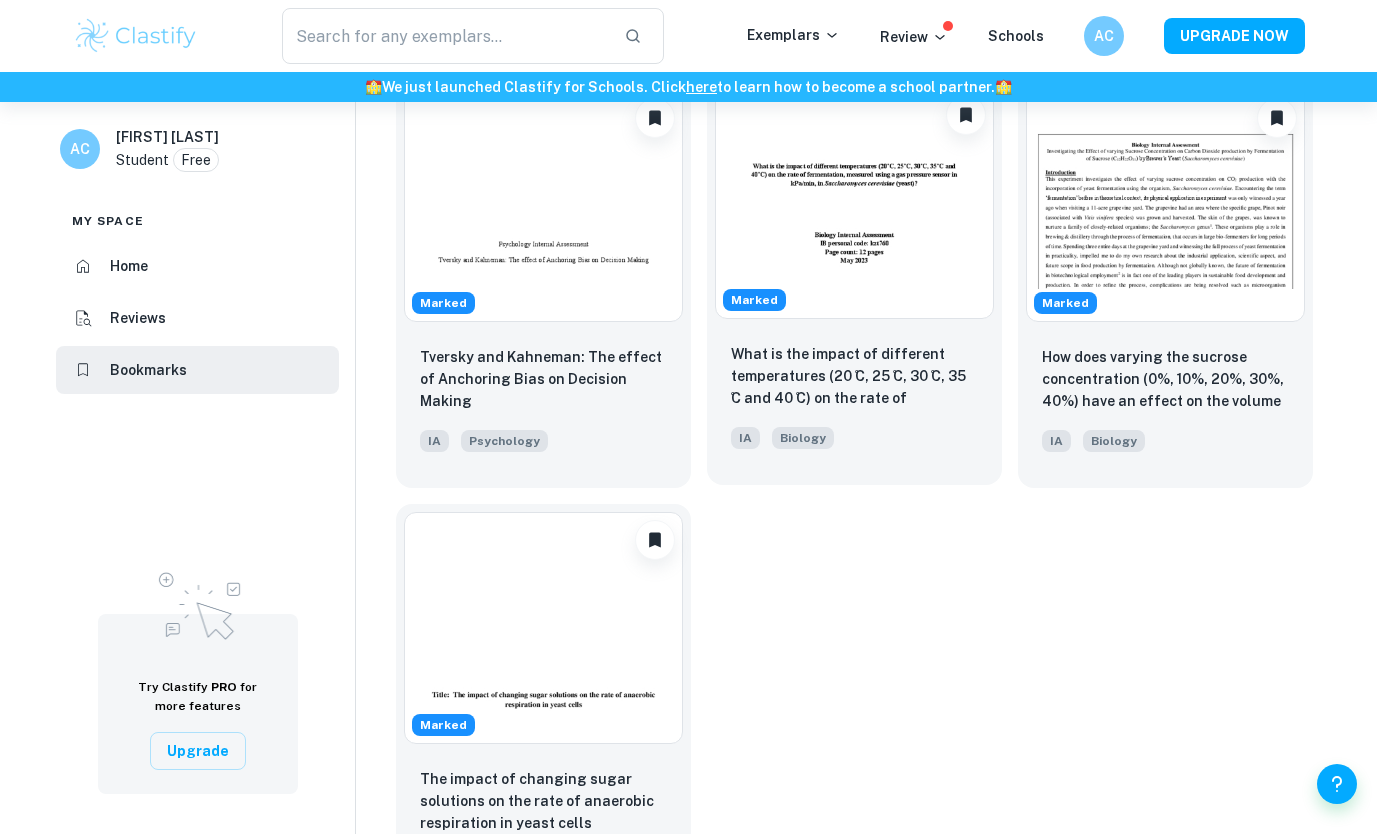 click on "What is the impact of different temperatures (20 ̊C, 25 ̊C, 30 ̊C, 35 ̊C and 40 ̊C) on the rate of fermentation, measured using a gas pressure sensor in kPa/min, in Saccharomyces cerevisiae (yeast)? IA Biology" at bounding box center (854, 406) 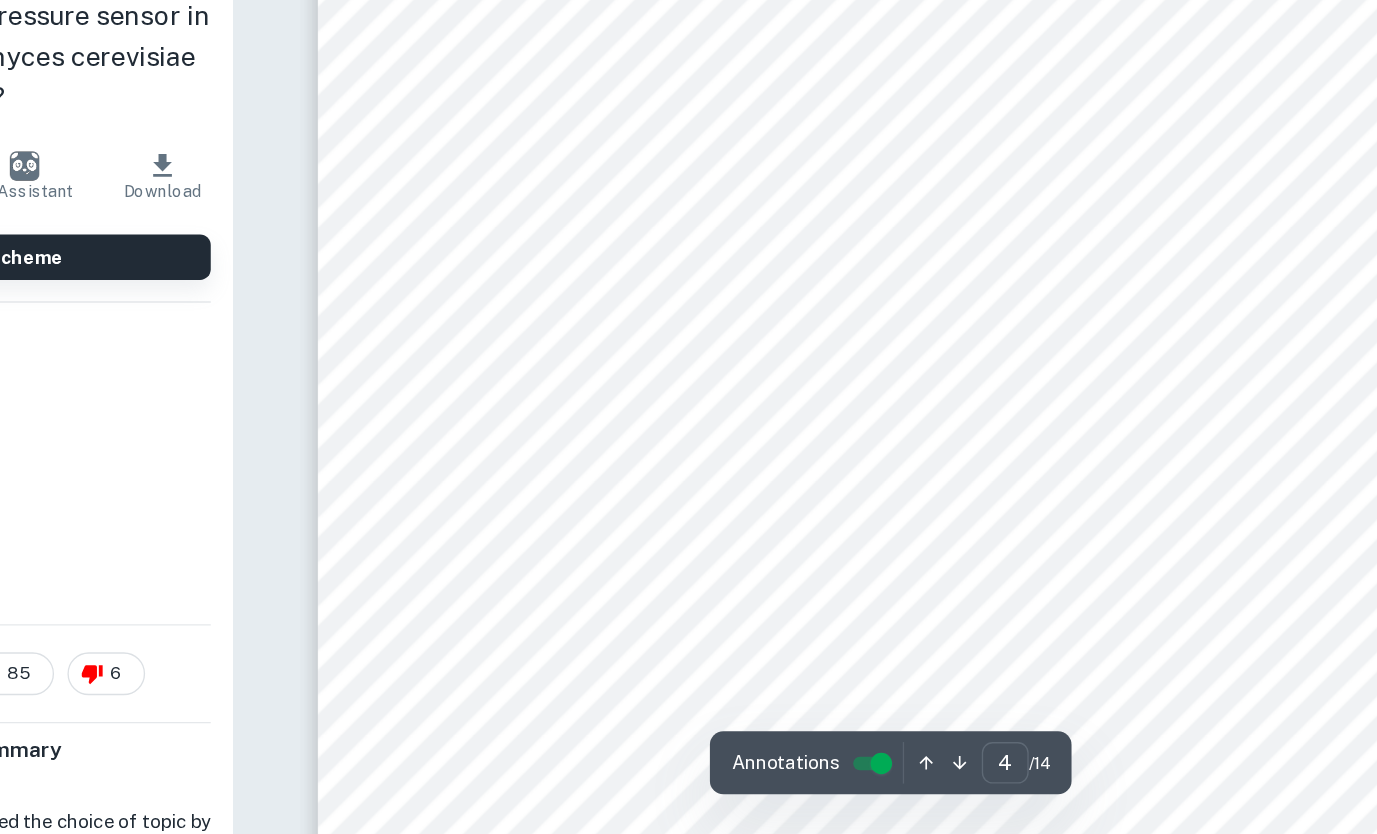 scroll, scrollTop: 3942, scrollLeft: 0, axis: vertical 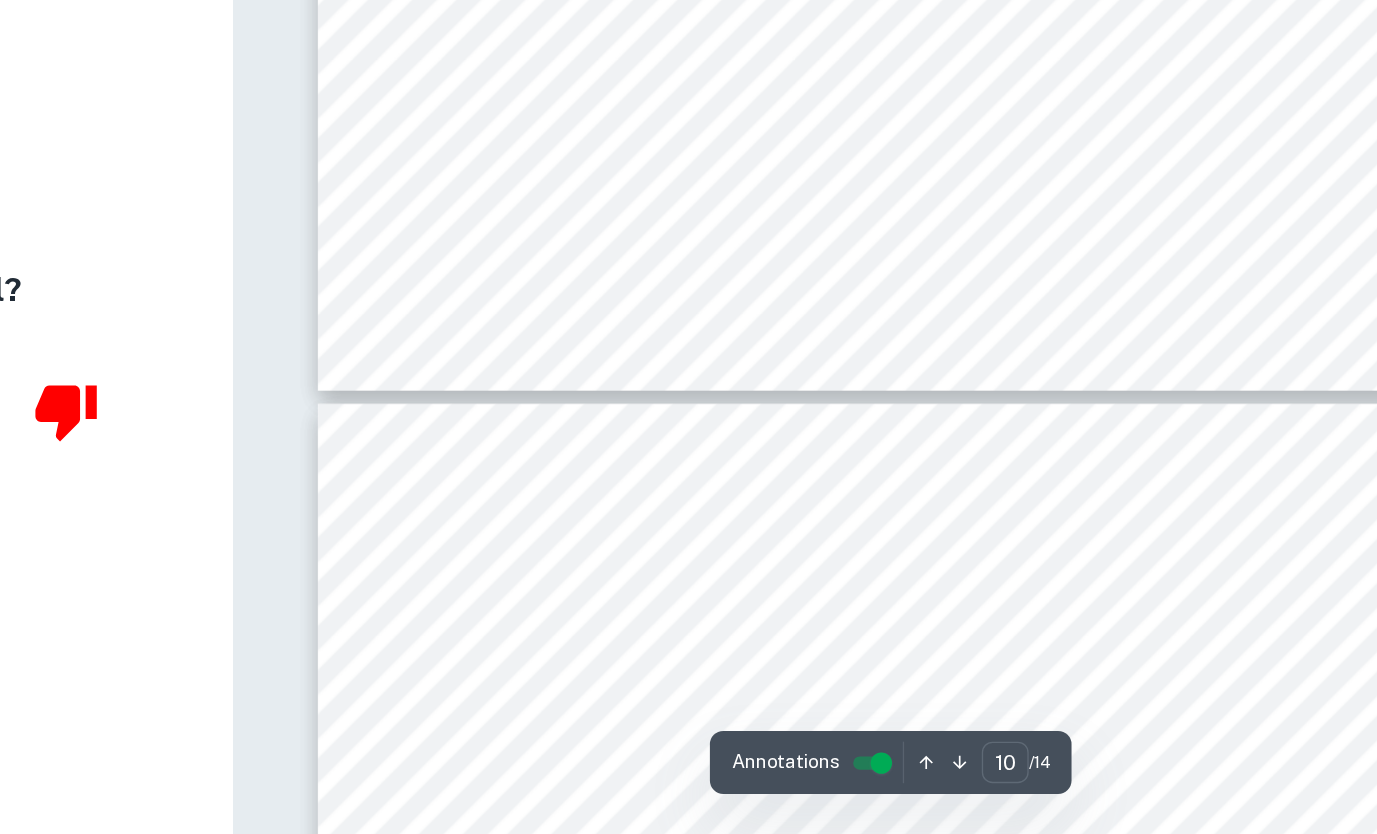 type on "11" 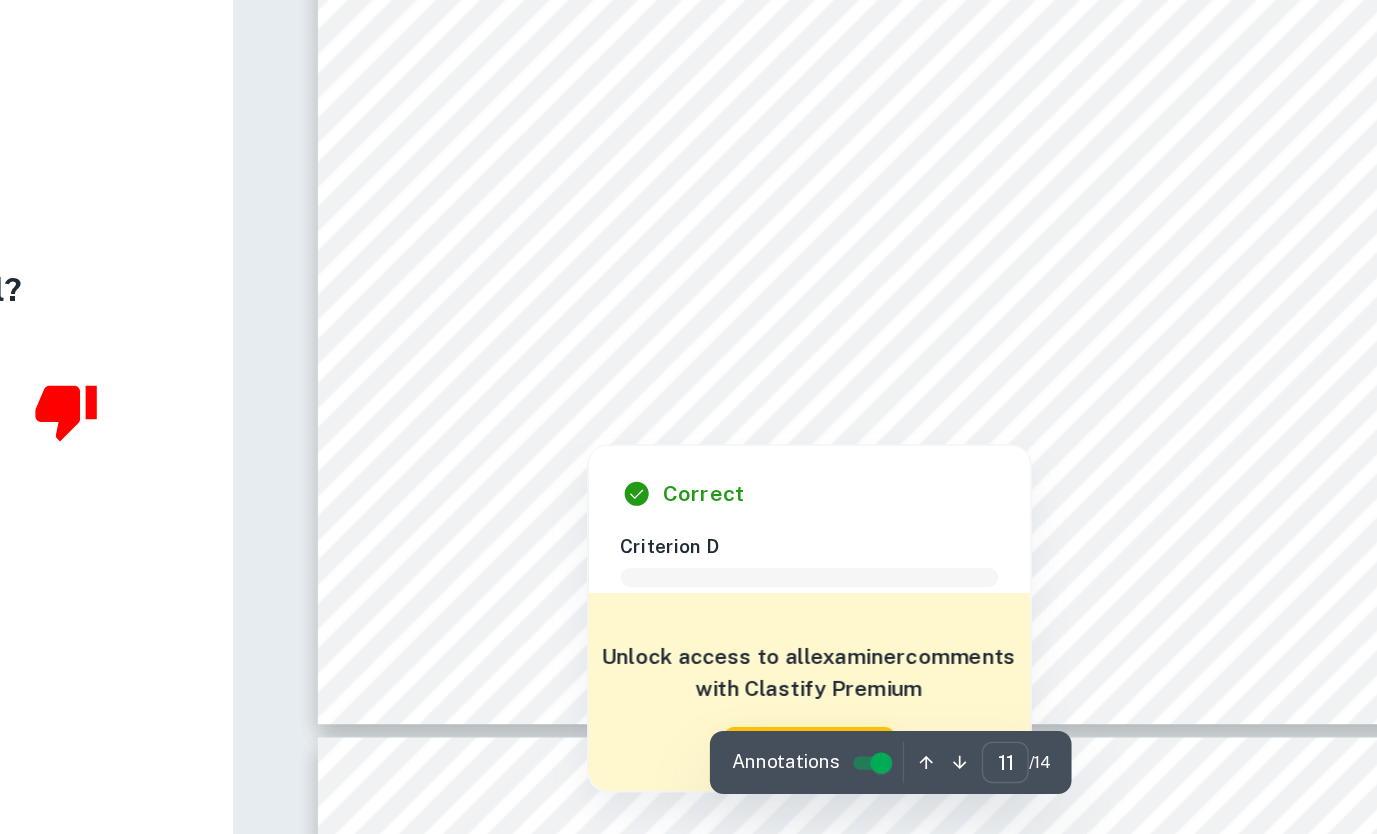 scroll, scrollTop: 12844, scrollLeft: 0, axis: vertical 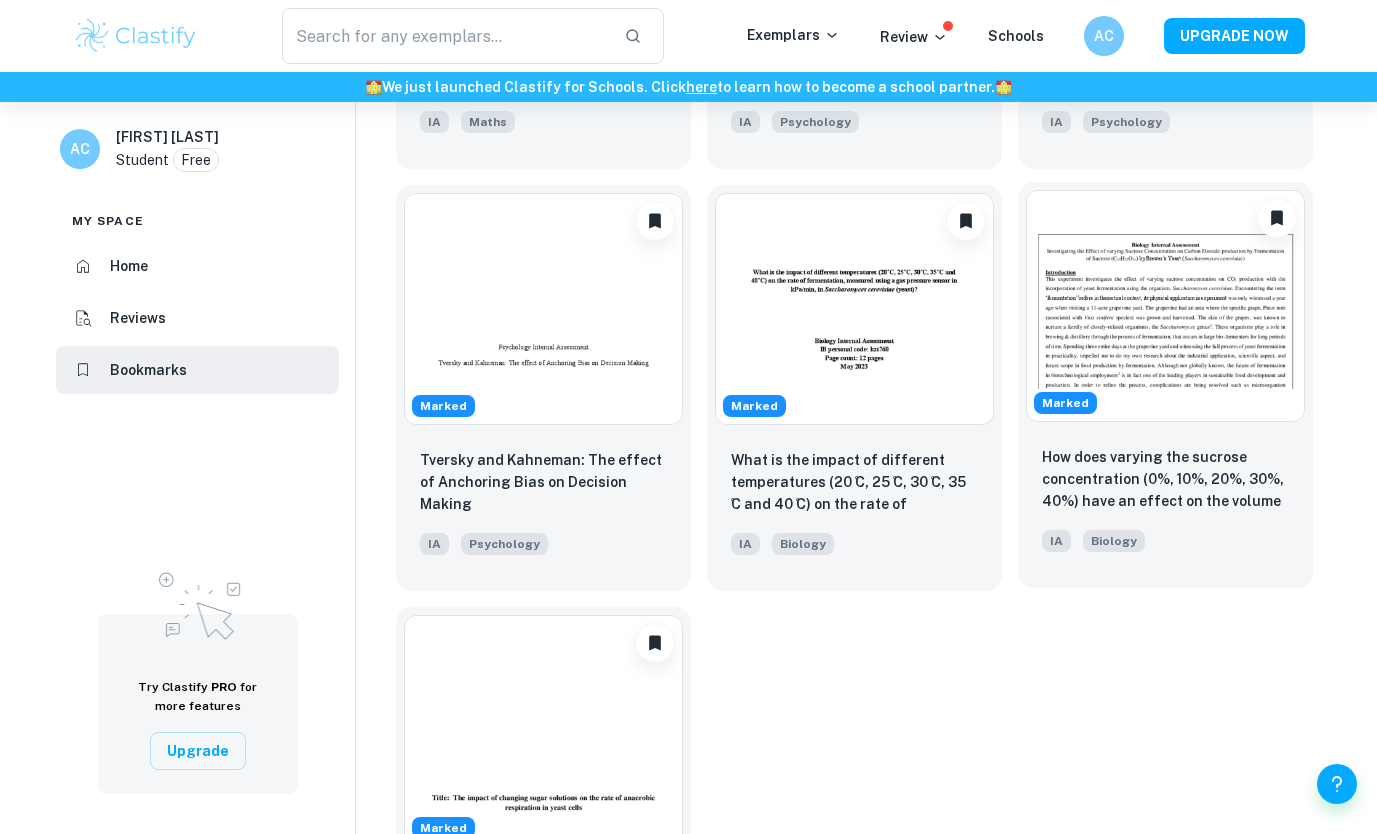 click on "How does varying the sucrose concentration (0%, 10%, 20%, 30%, 40%) have an effect on the volume of Carbon Dioxide (ppm) produced measured using a Vernier CO2 sensor during yeast fermentation of Sucrose (C12H22O11) by Brewer’s Yeast (Saccharomyces cerevisiae) over a period of 8 minutes? IA Biology" at bounding box center (1165, 509) 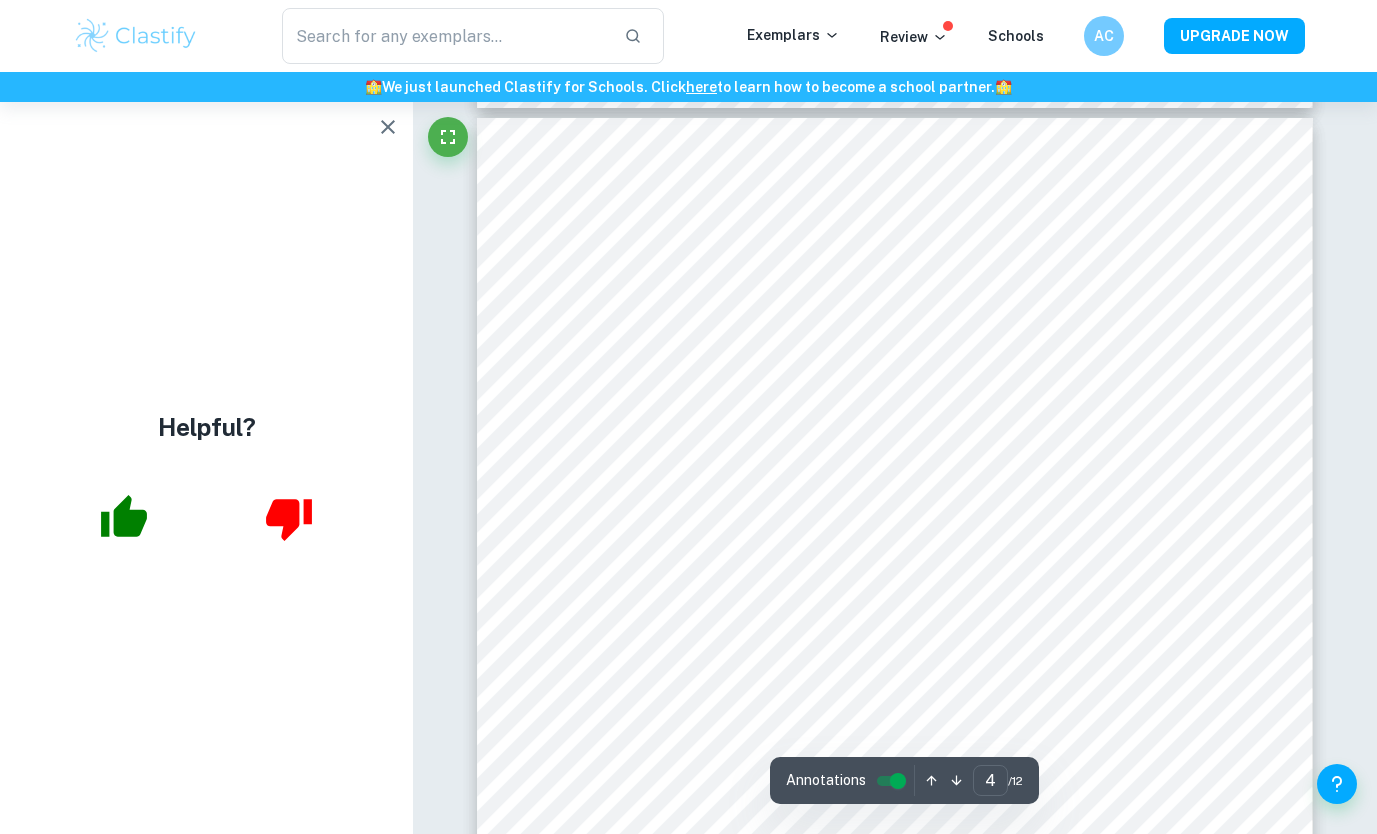scroll, scrollTop: 3845, scrollLeft: 0, axis: vertical 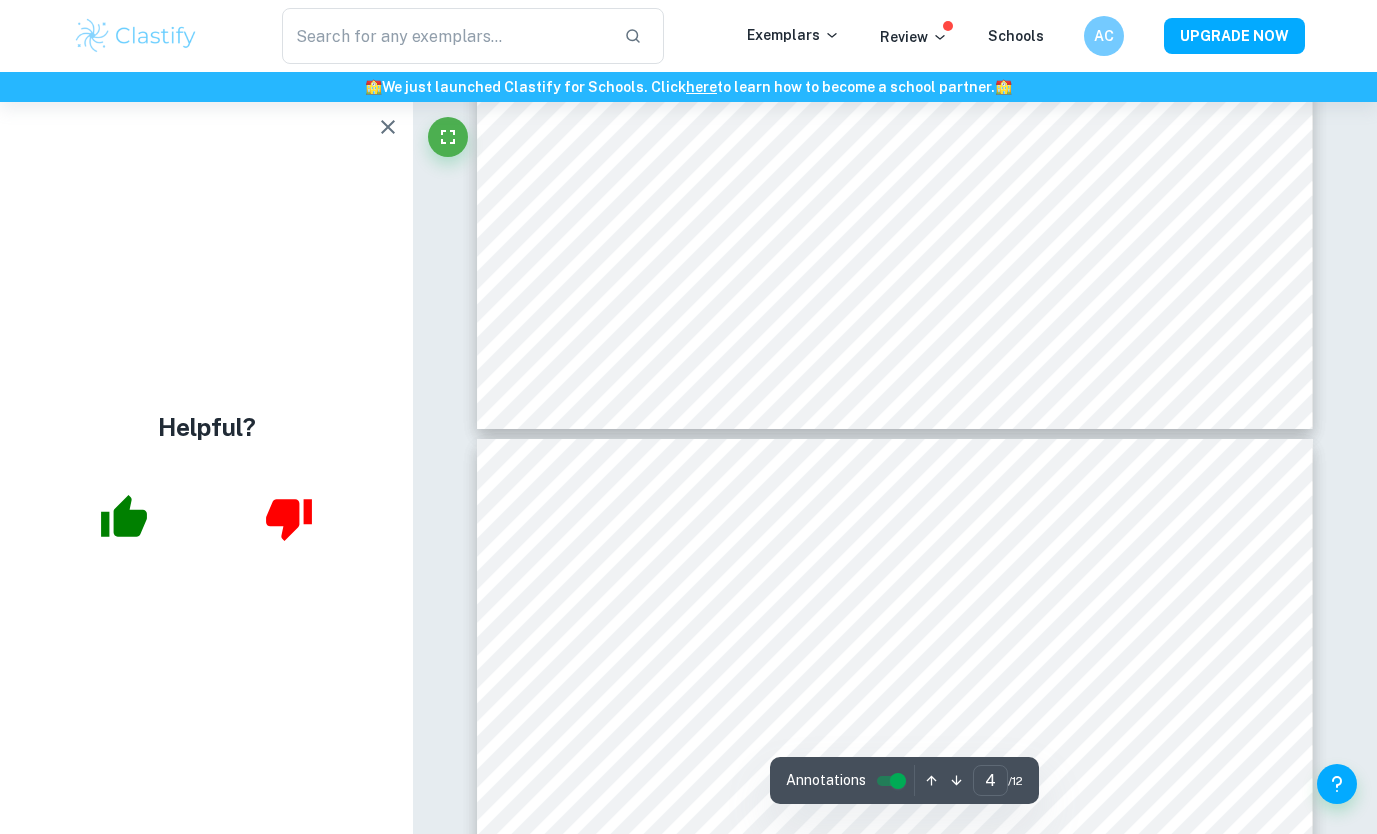 type on "3" 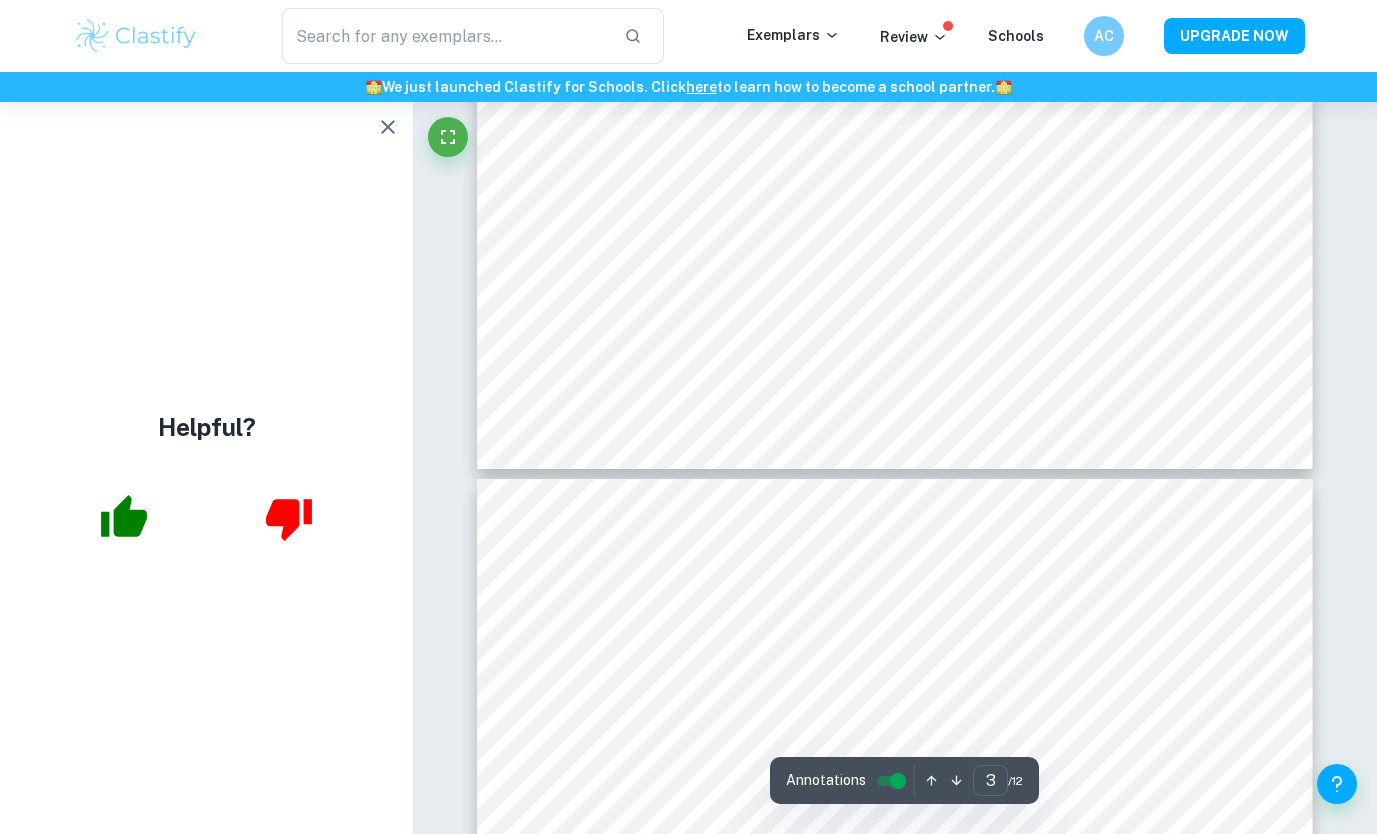 scroll, scrollTop: 3486, scrollLeft: 0, axis: vertical 